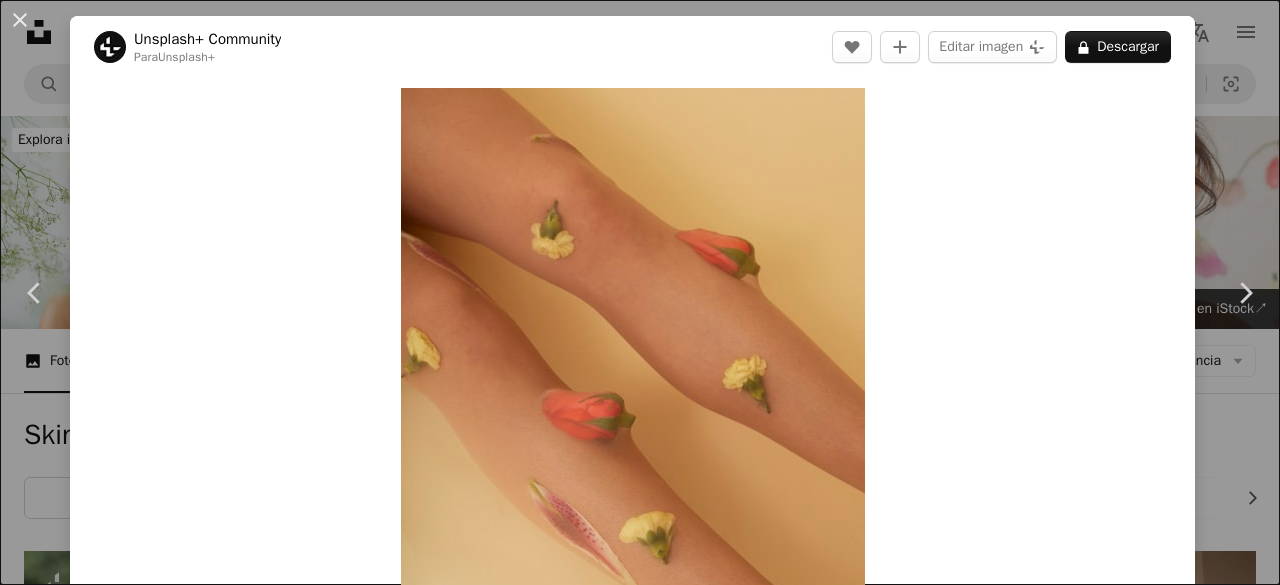 scroll, scrollTop: 6186, scrollLeft: 0, axis: vertical 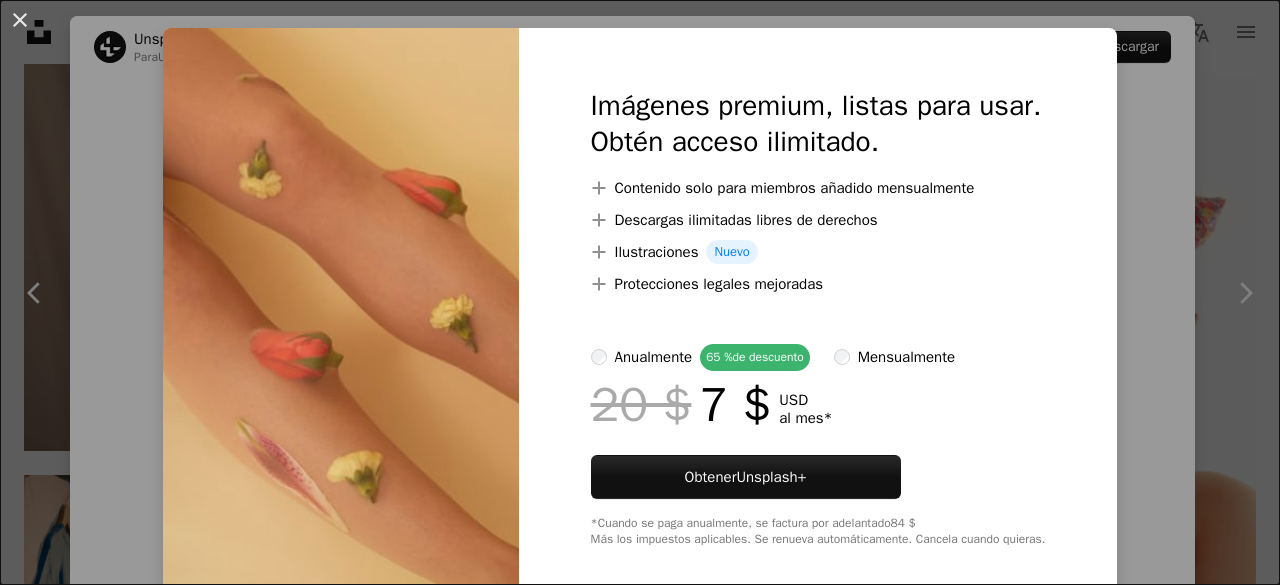 click on "An X shape Imágenes premium, listas para usar. Obtén acceso ilimitado. A plus sign Contenido solo para miembros añadido mensualmente A plus sign Descargas ilimitadas libres de derechos A plus sign Ilustraciones  Nuevo A plus sign Protecciones legales mejoradas anualmente 65 %  de descuento mensualmente 20 $   7 $ USD al mes * Obtener  Unsplash+ *Cuando se paga anualmente, se factura por adelantado  84 $ Más los impuestos aplicables. Se renueva automáticamente. Cancela cuando quieras." at bounding box center (640, 292) 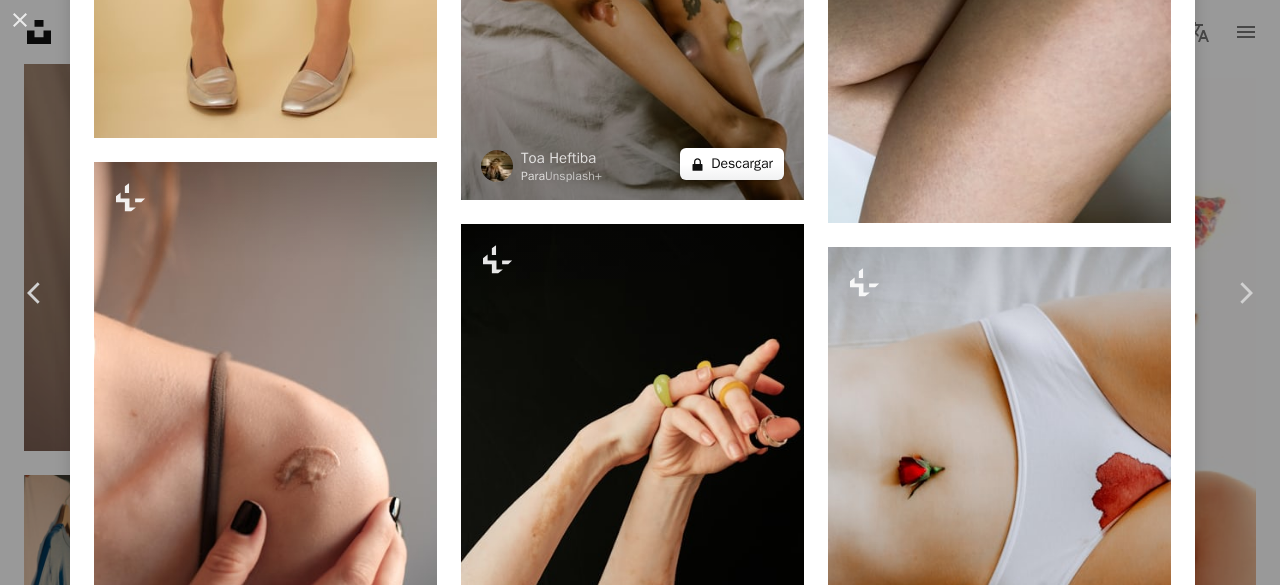 scroll, scrollTop: 1714, scrollLeft: 0, axis: vertical 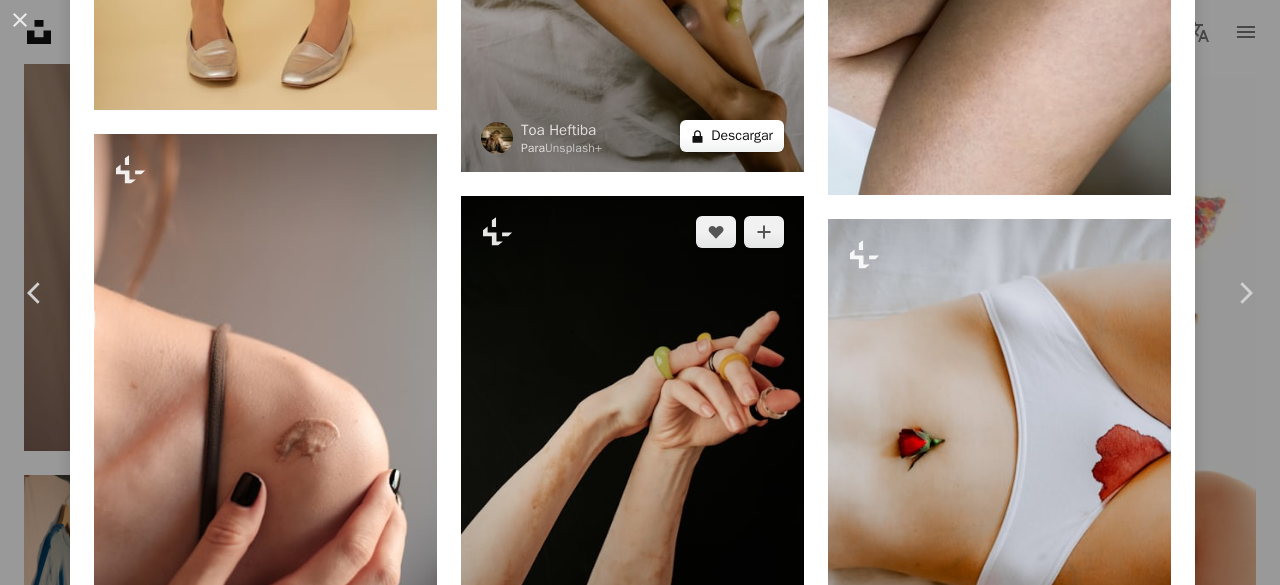 click at bounding box center (632, 453) 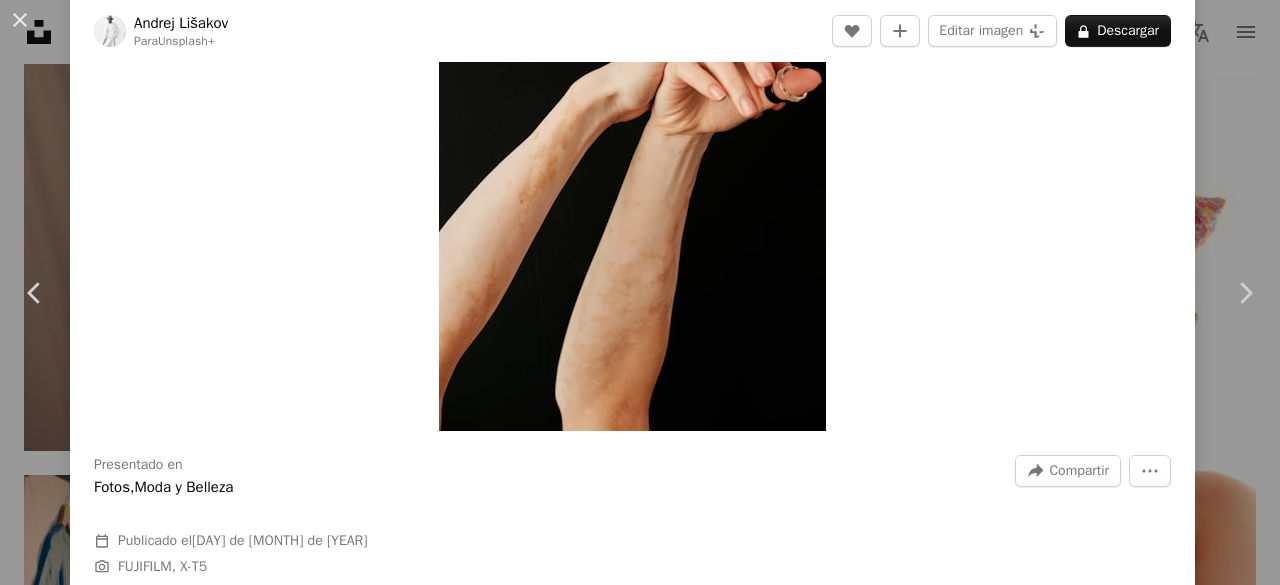 scroll, scrollTop: 8, scrollLeft: 0, axis: vertical 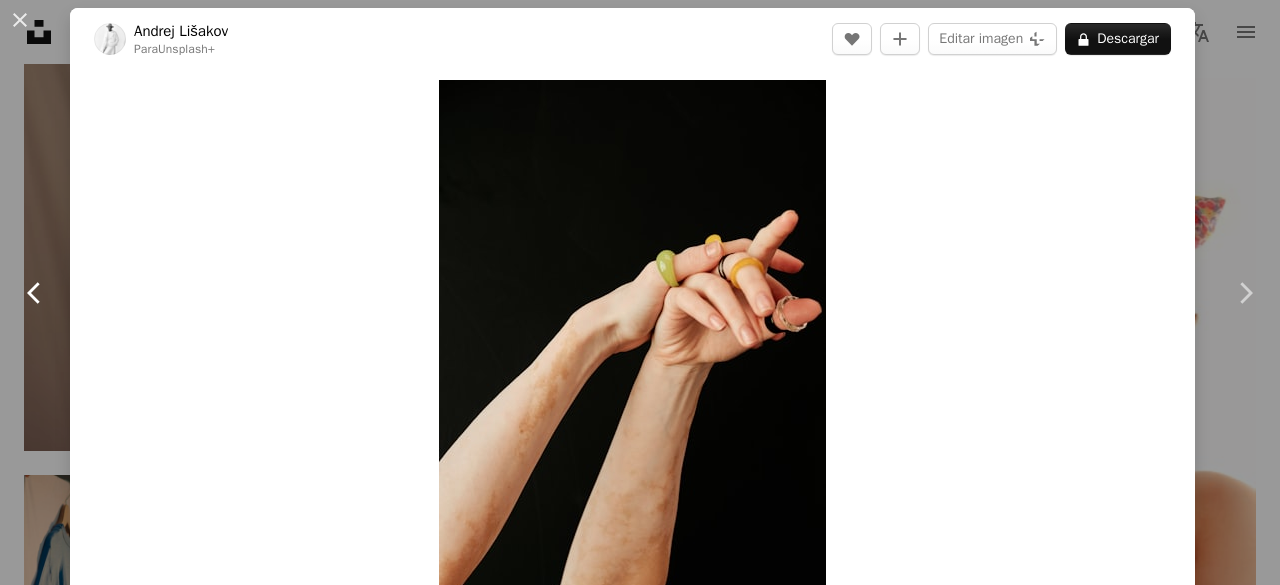 click on "Chevron left" 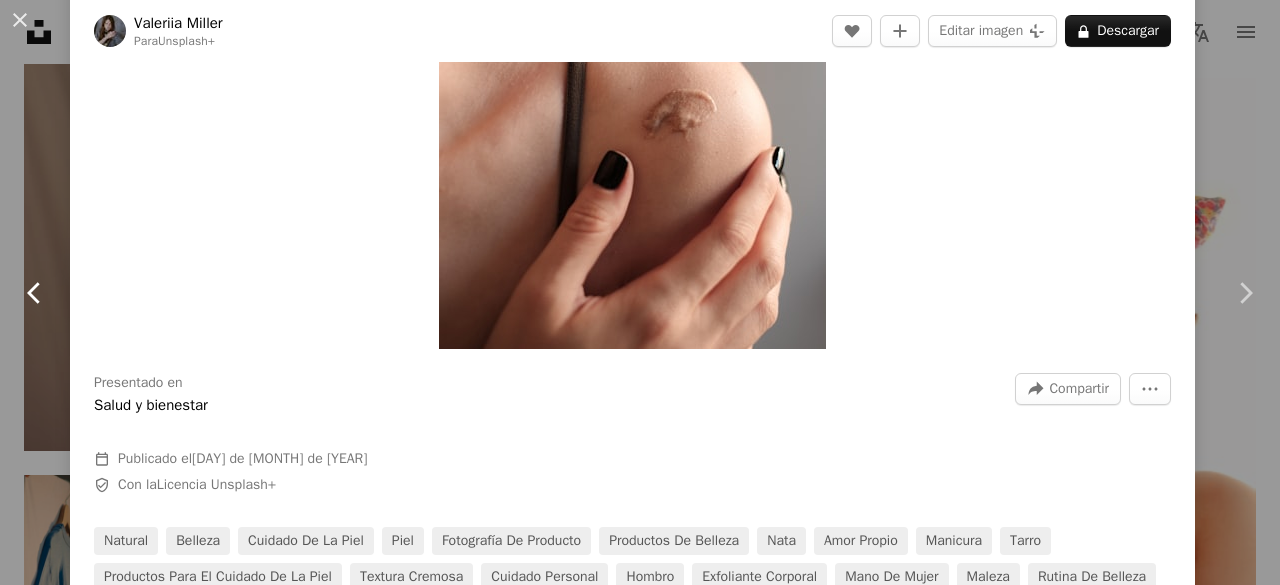 scroll, scrollTop: 318, scrollLeft: 0, axis: vertical 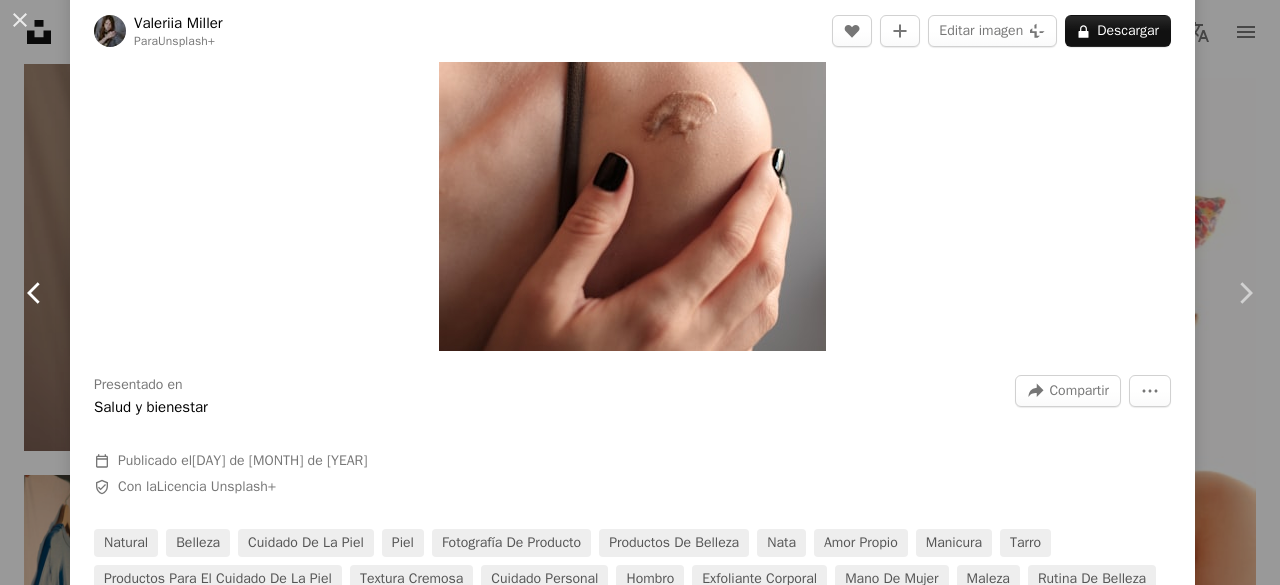 click on "Chevron left" at bounding box center [35, 293] 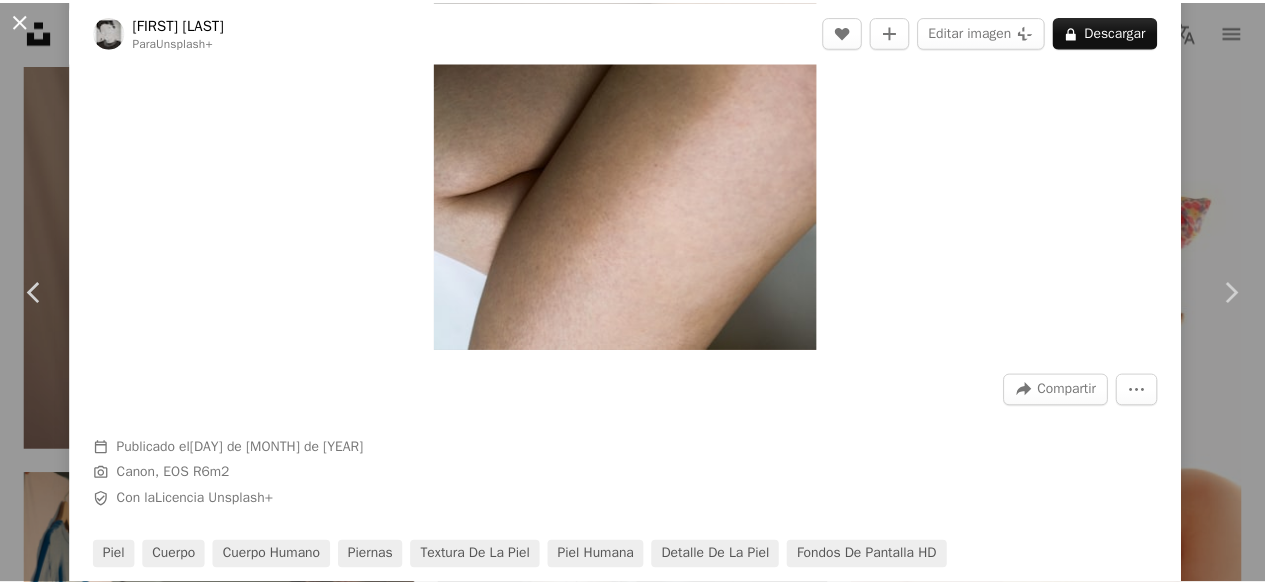 scroll, scrollTop: 0, scrollLeft: 0, axis: both 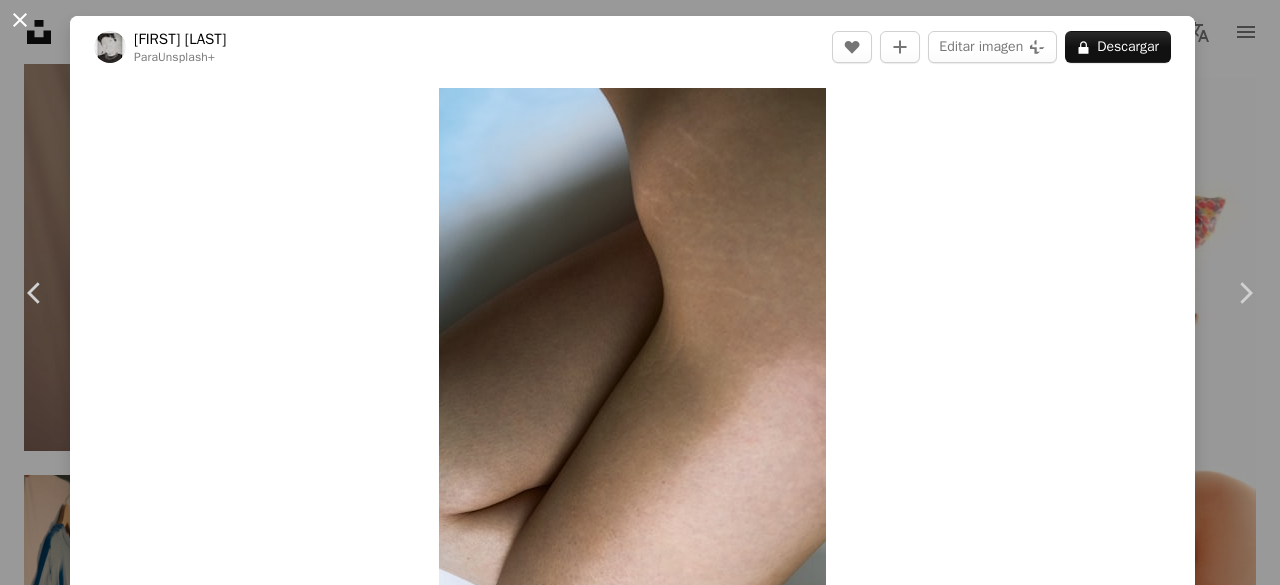 click on "An X shape" at bounding box center [20, 20] 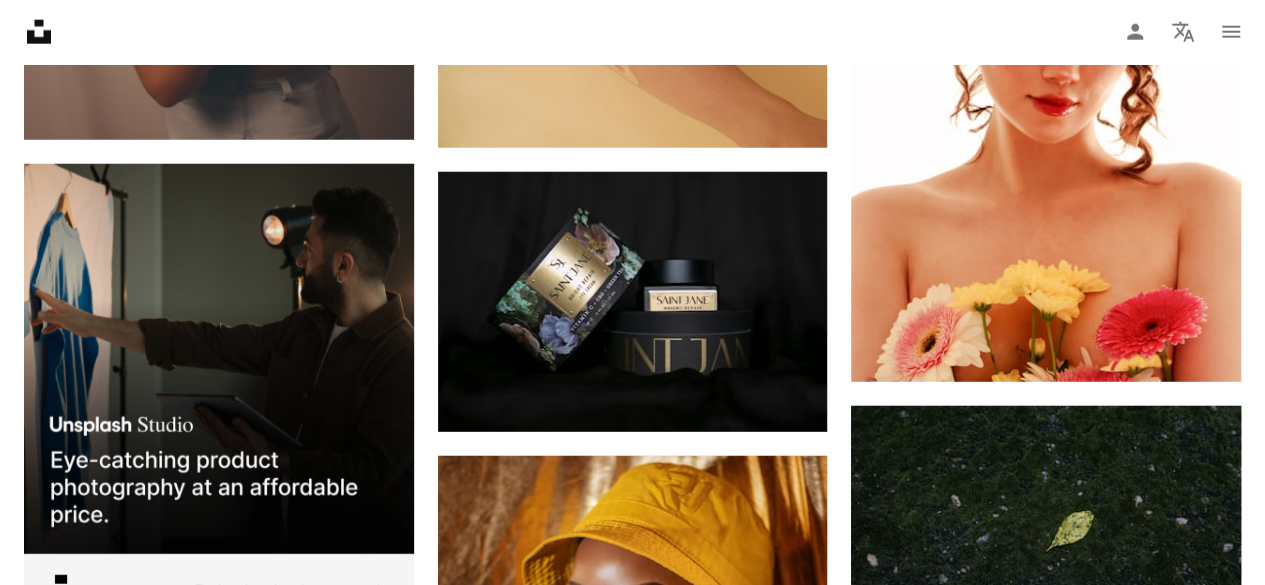 scroll, scrollTop: 6092, scrollLeft: 0, axis: vertical 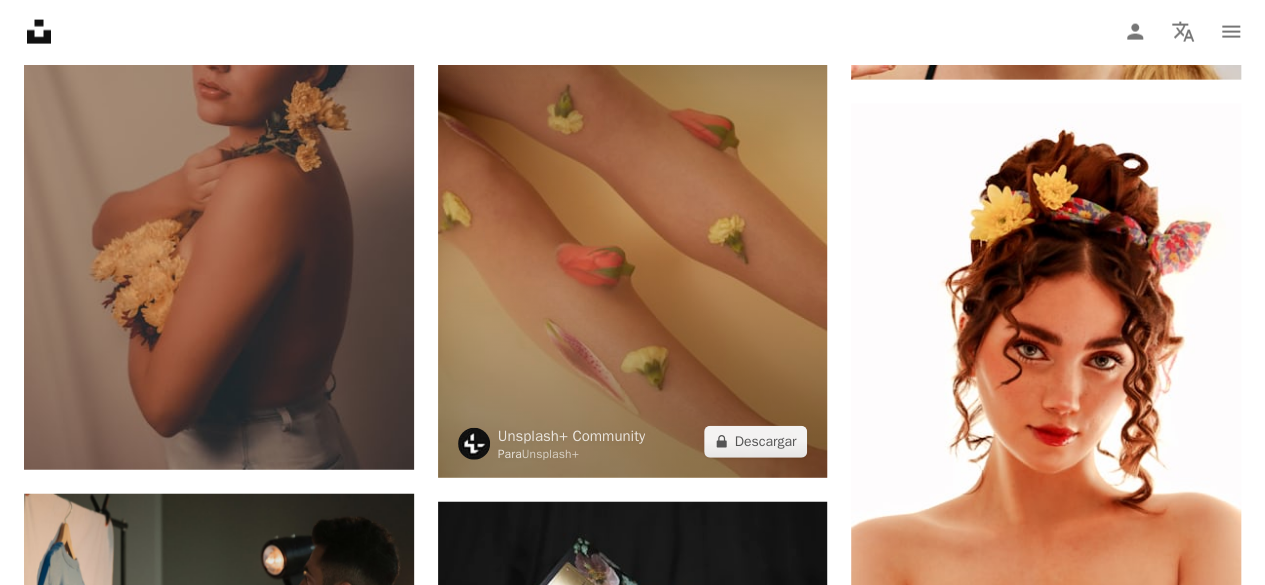 click at bounding box center [633, 234] 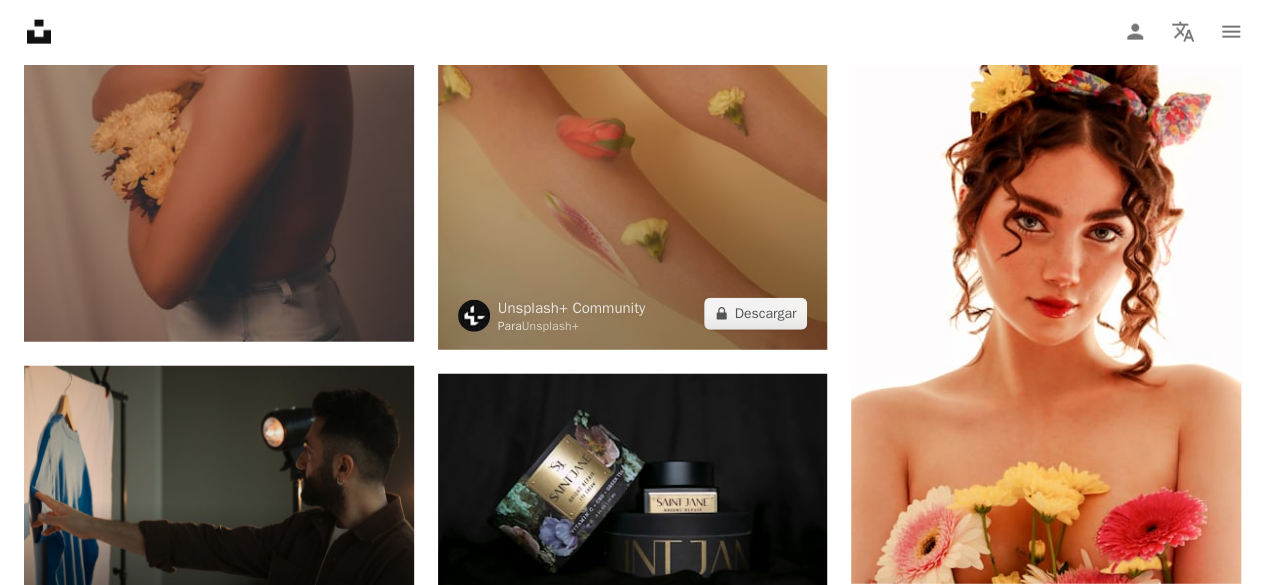 scroll, scrollTop: 6273, scrollLeft: 0, axis: vertical 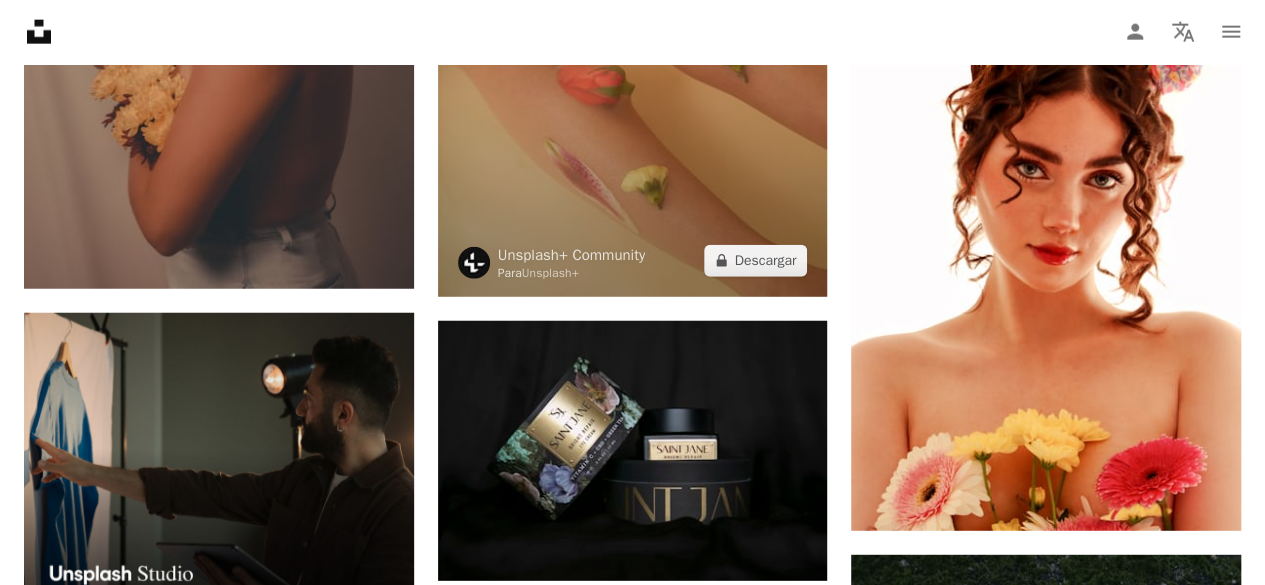 click at bounding box center (633, 53) 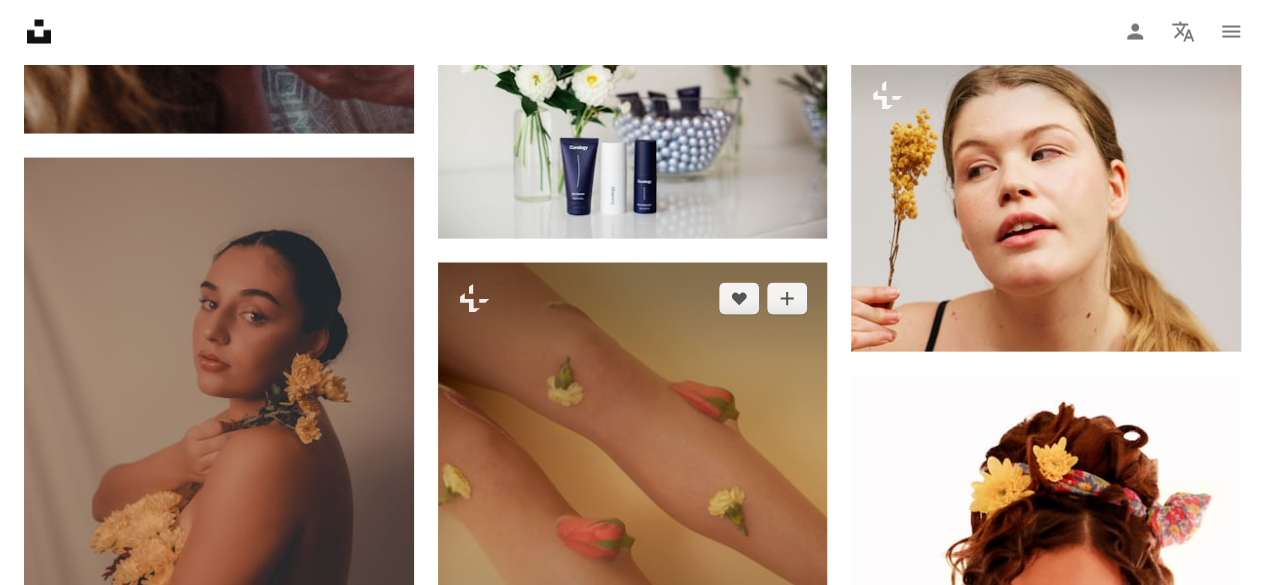 scroll, scrollTop: 5723, scrollLeft: 0, axis: vertical 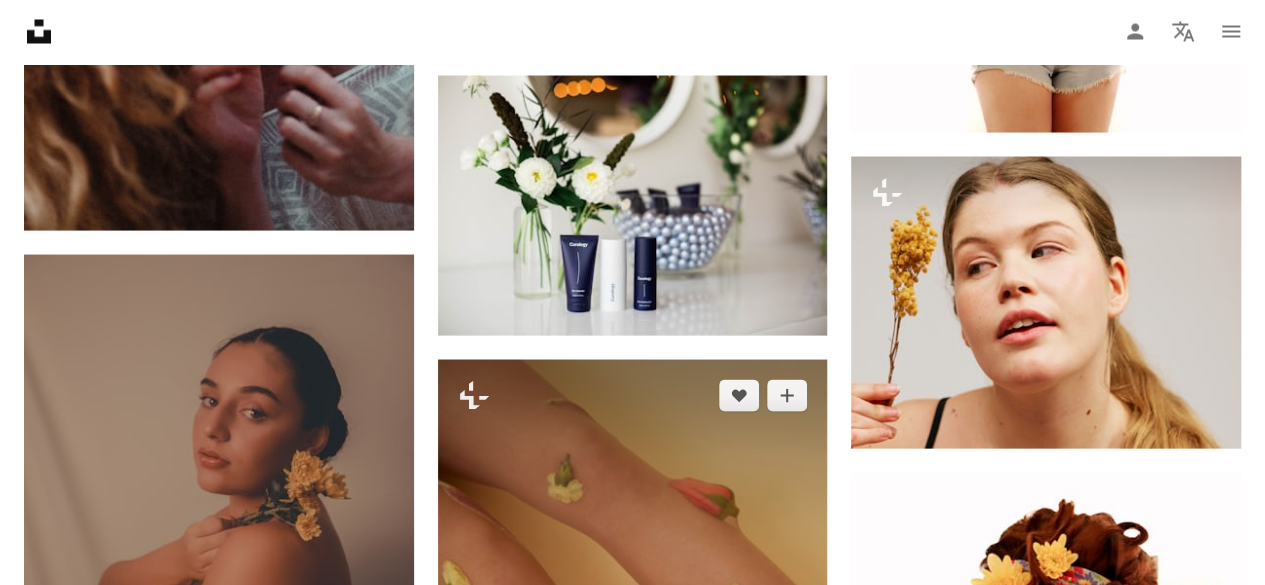 click at bounding box center [633, 603] 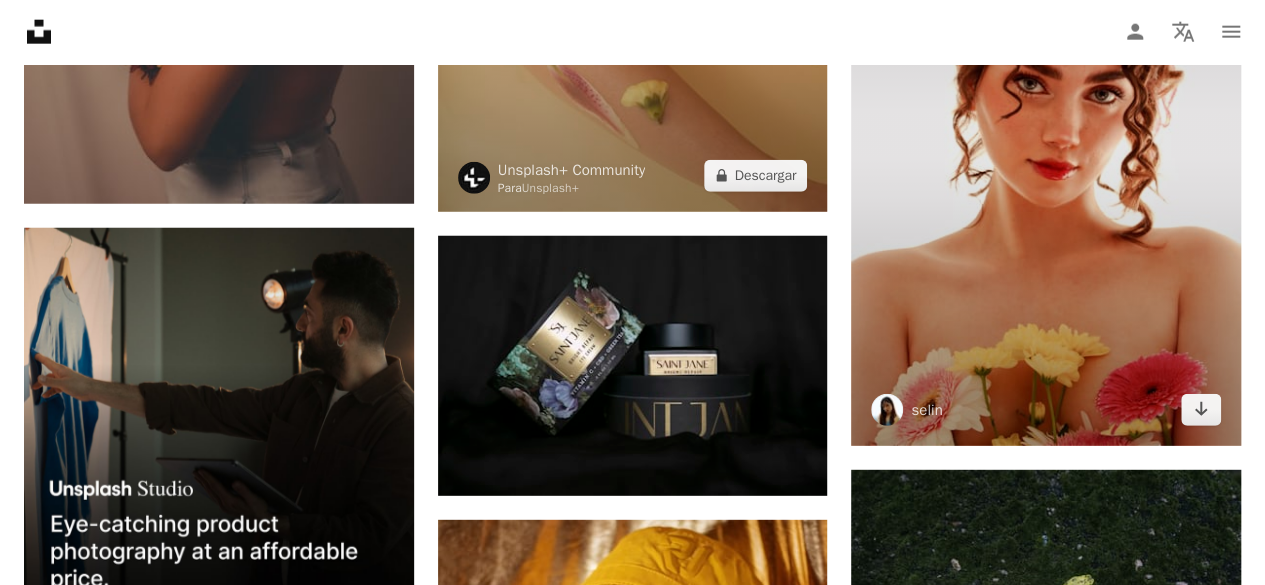 scroll, scrollTop: 6359, scrollLeft: 0, axis: vertical 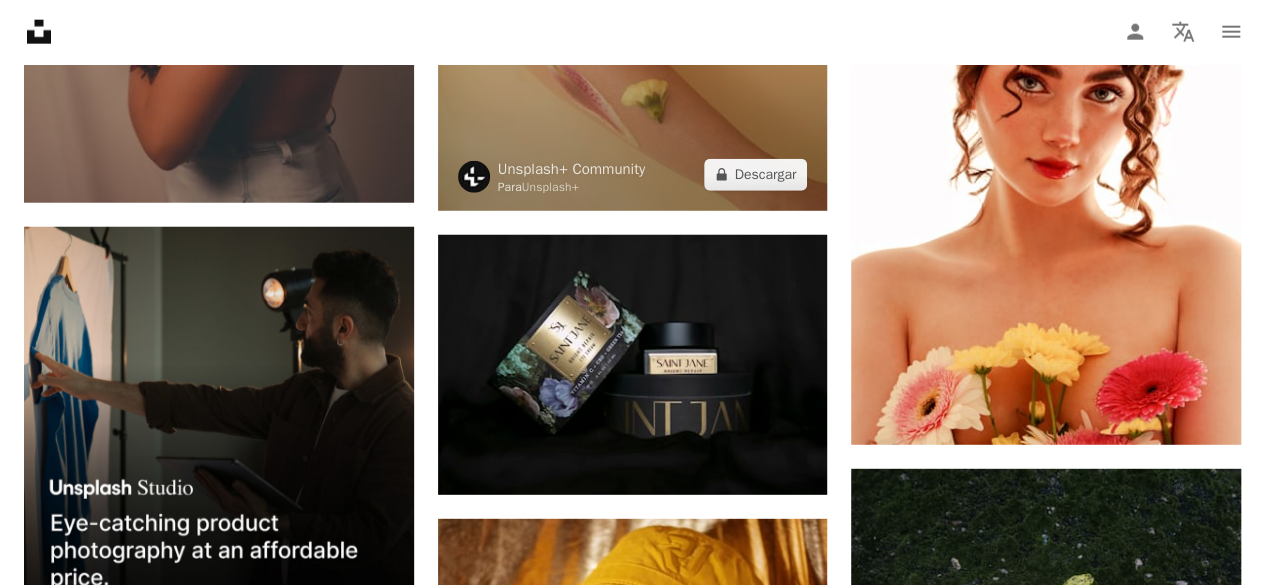 click on "Para Unsplash+" at bounding box center (571, 187) 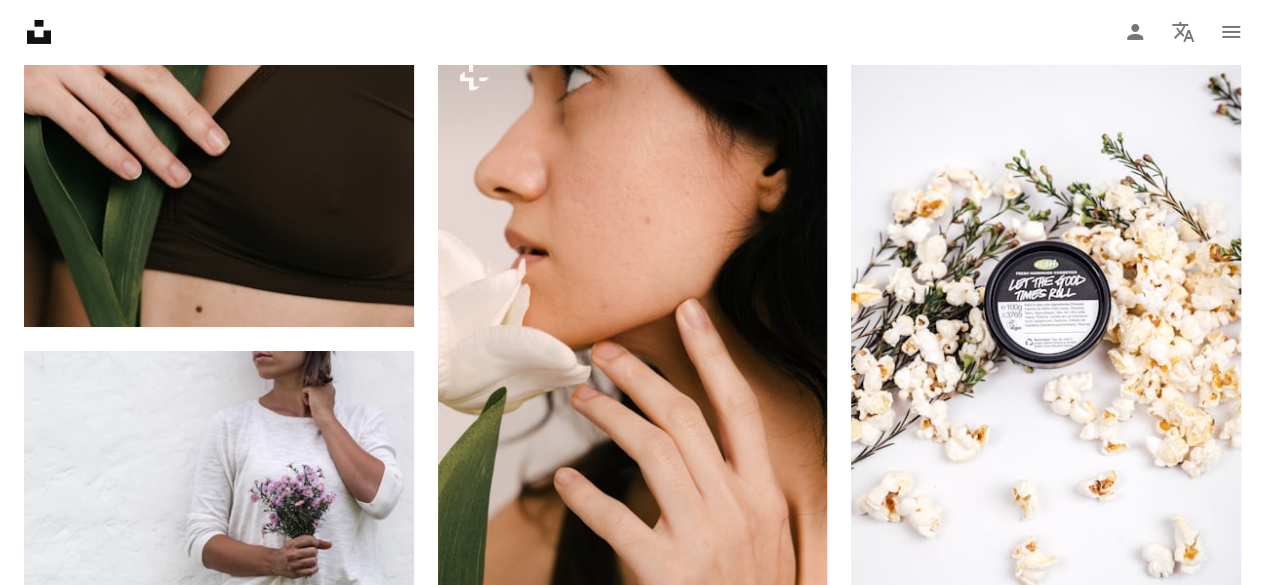scroll, scrollTop: 7408, scrollLeft: 0, axis: vertical 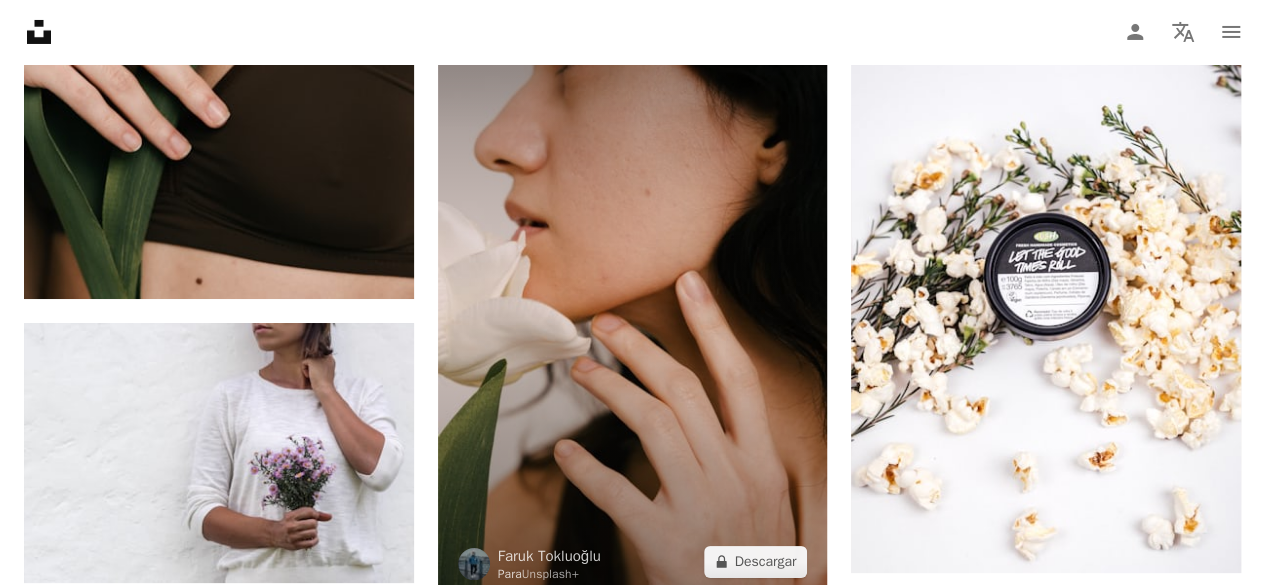 click at bounding box center (633, 305) 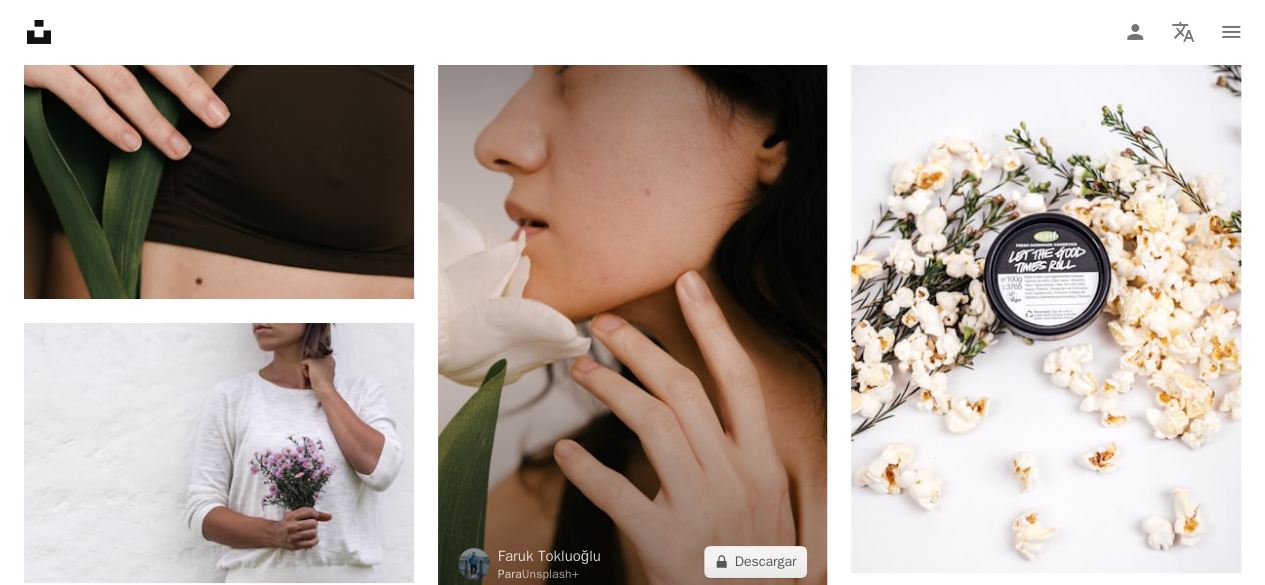 scroll, scrollTop: 7289, scrollLeft: 0, axis: vertical 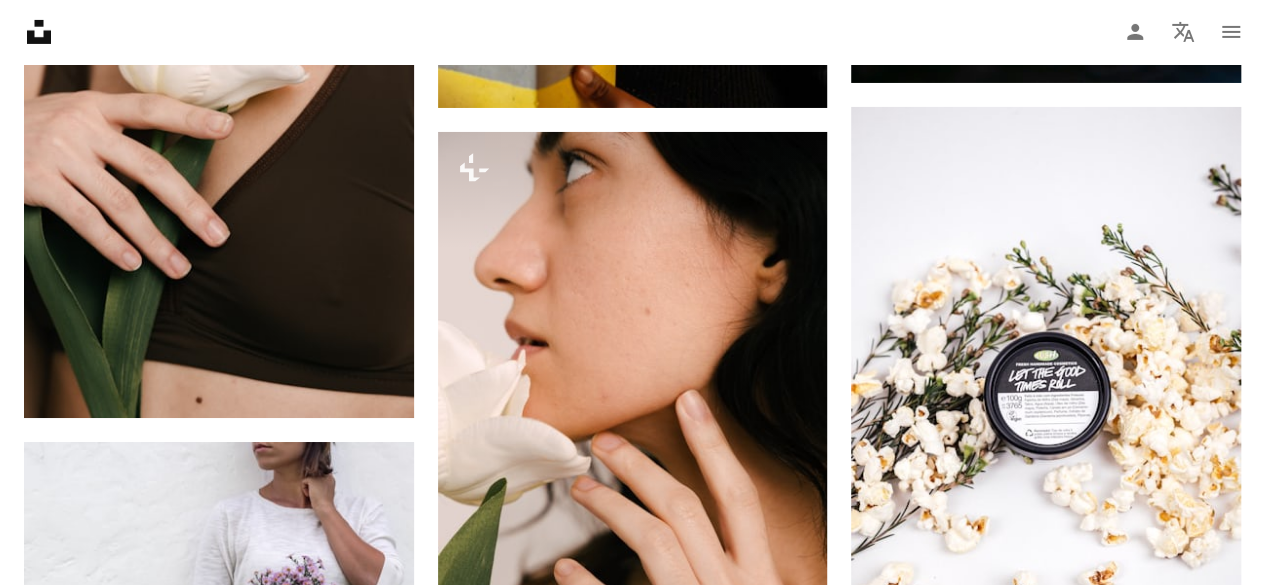 click on "Plus sign for Unsplash+ A heart A plus sign Para Unsplash+ A lock Descargar A heart A plus sign Disponible para contratación A checkmark inside of a circle Arrow pointing down Plus sign for Unsplash+ A heart A plus sign Para Unsplash+ A lock Descargar A heart A plus sign Disponible para contratación A checkmark inside of a circle Arrow pointing down A heart A plus sign Arrow pointing down A heart A plus sign Arrow pointing down A heart A plus sign Arrow pointing down Plus sign for Unsplash+ A heart A plus sign Para Unsplash+ A lock Descargar A heart A plus sign Disponible para contratación A checkmark inside of a circle Arrow pointing down A heart A plus sign Arrow pointing down –– ––– ––– – ––– – ––– ––– –––– – – –– ––– – – – ––– –– –– –––– –– A heart" at bounding box center [632, -1068] 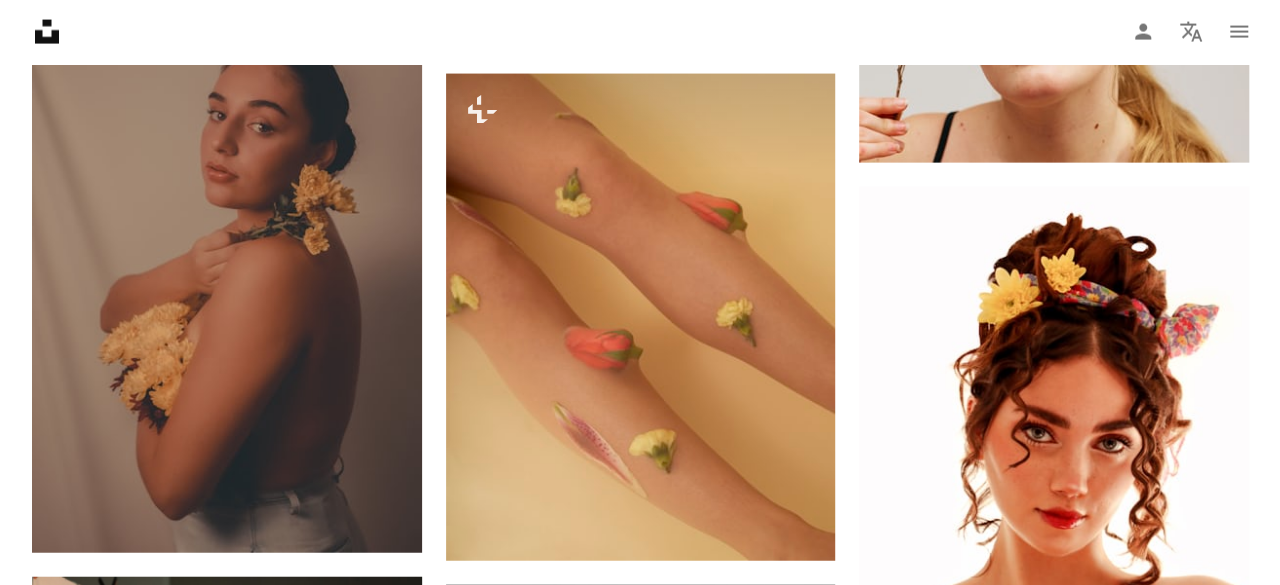 scroll, scrollTop: 6006, scrollLeft: 0, axis: vertical 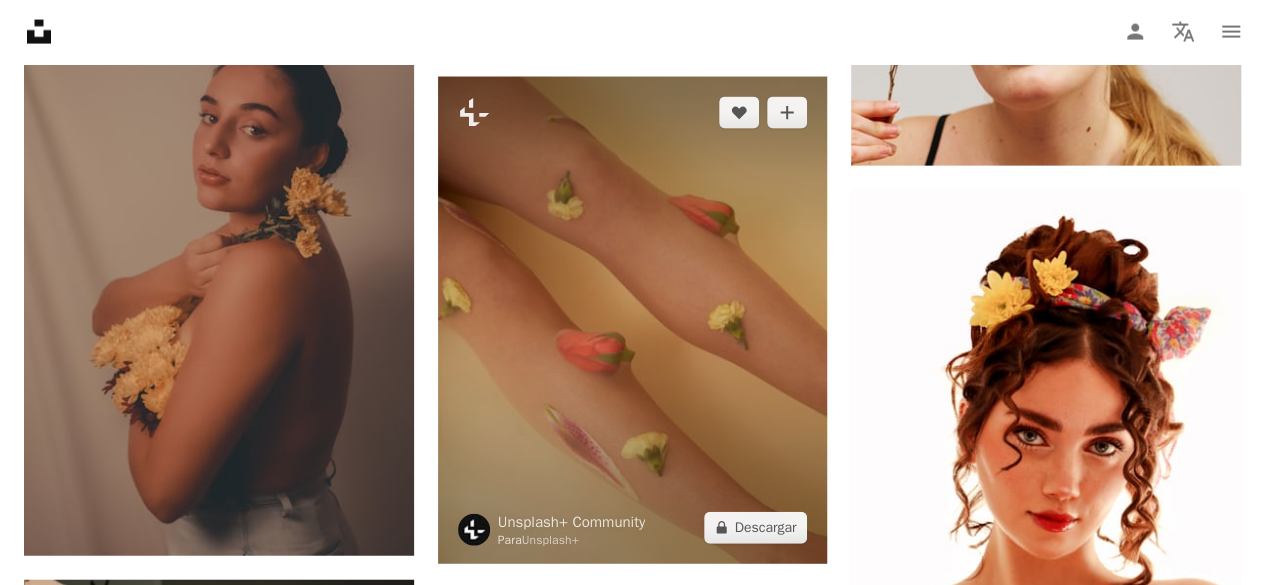 click at bounding box center [633, 320] 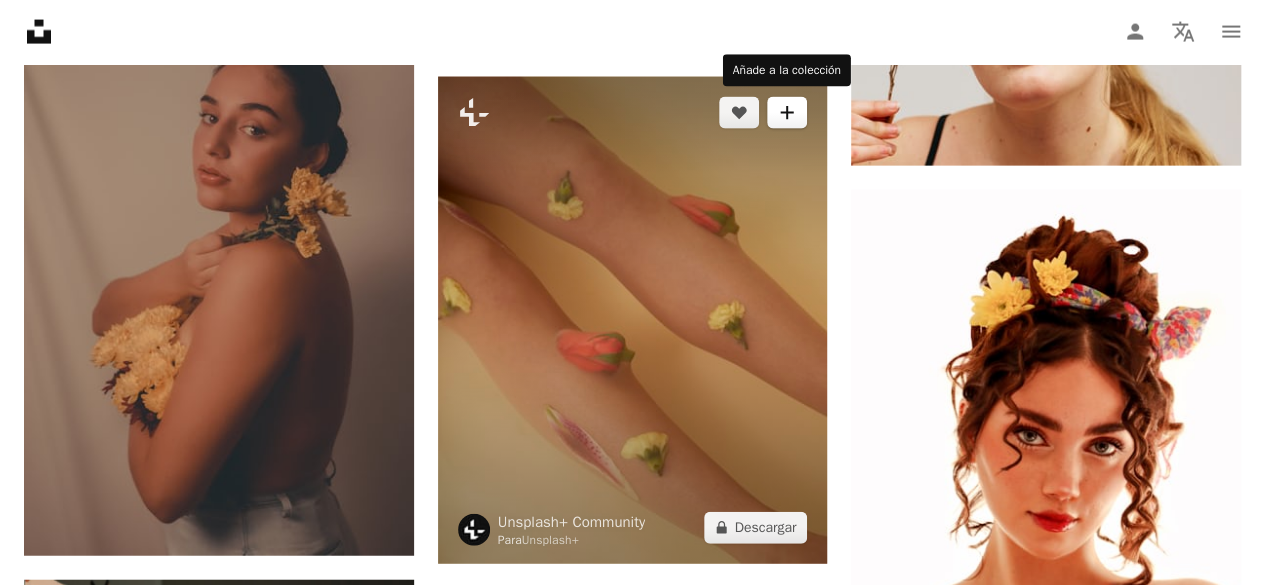 click 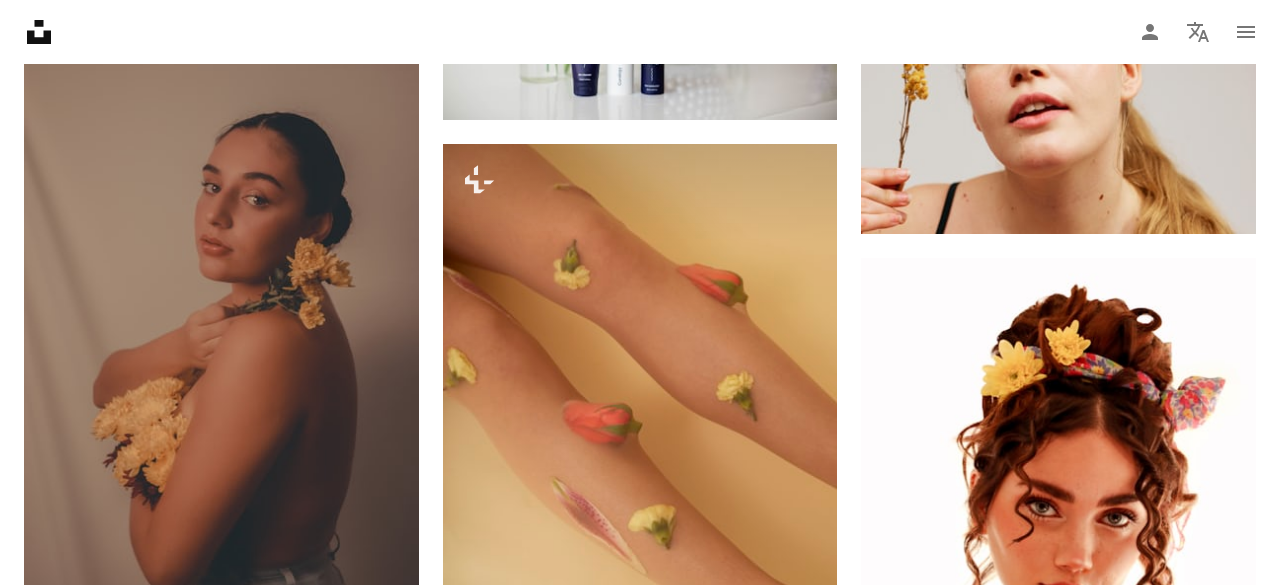 click on "An X shape Únete a Unsplash ¿Ya tienes una cuenta?  Inicia sesión Nombre Apellidos Correo electrónico Nombre de usuario  (únicamente letras, números y guiones bajos) Contraseña  (mín. 8 caracteres) Únete Al unirte, aceptas los  Términos  y la  Política de privacidad ." at bounding box center (640, 7213) 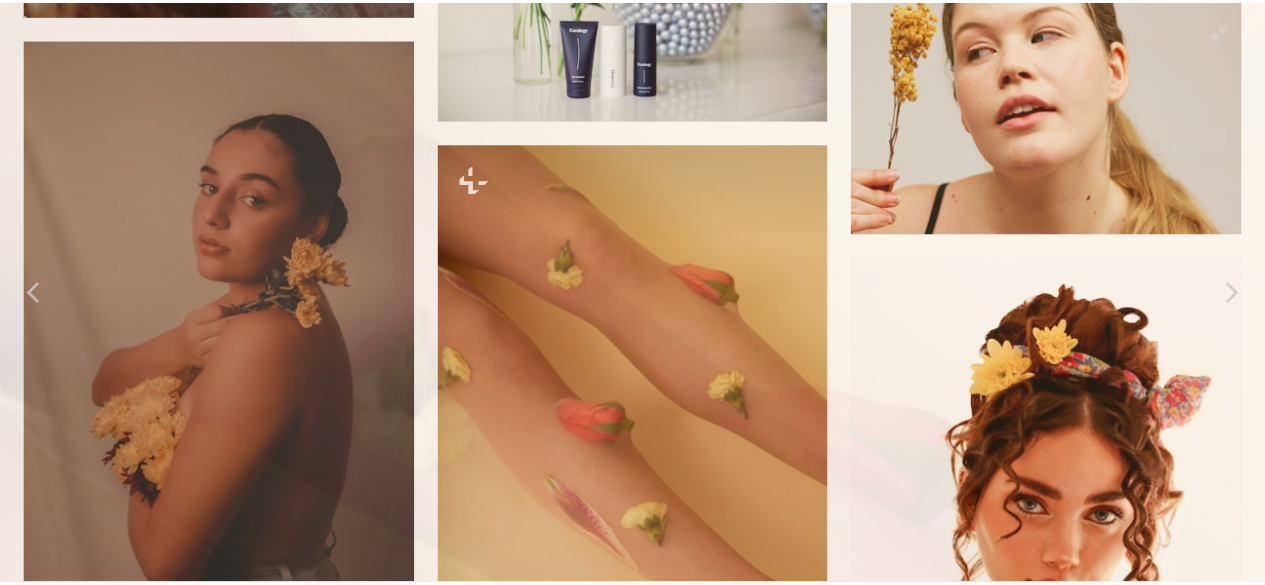 scroll, scrollTop: 489, scrollLeft: 0, axis: vertical 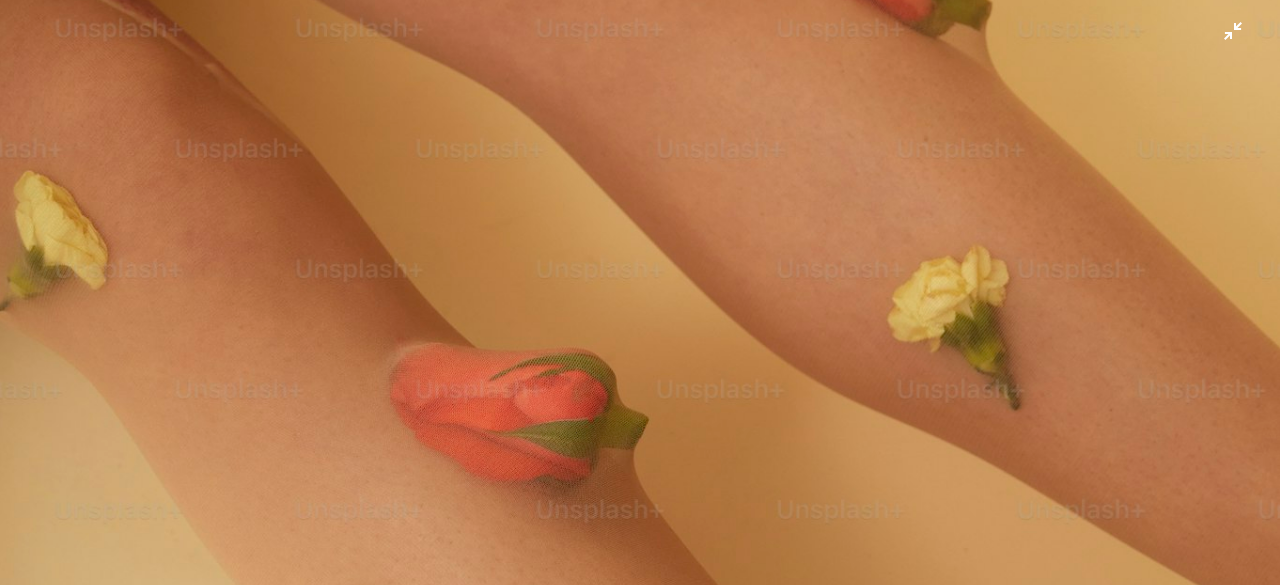 type 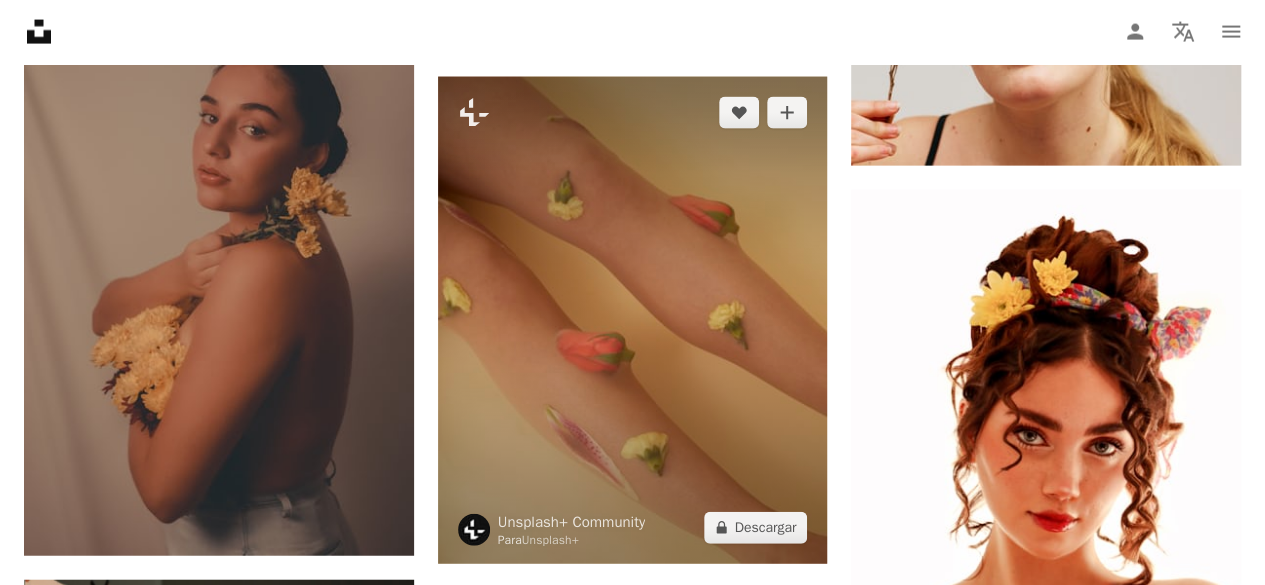 click at bounding box center [633, 320] 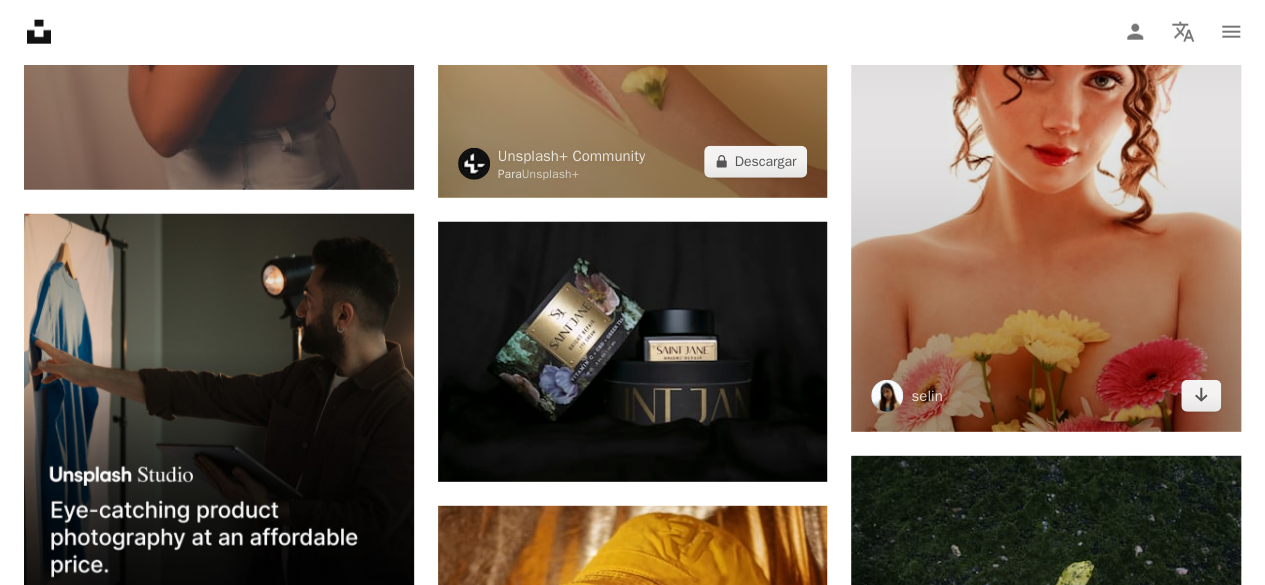 scroll, scrollTop: 6428, scrollLeft: 0, axis: vertical 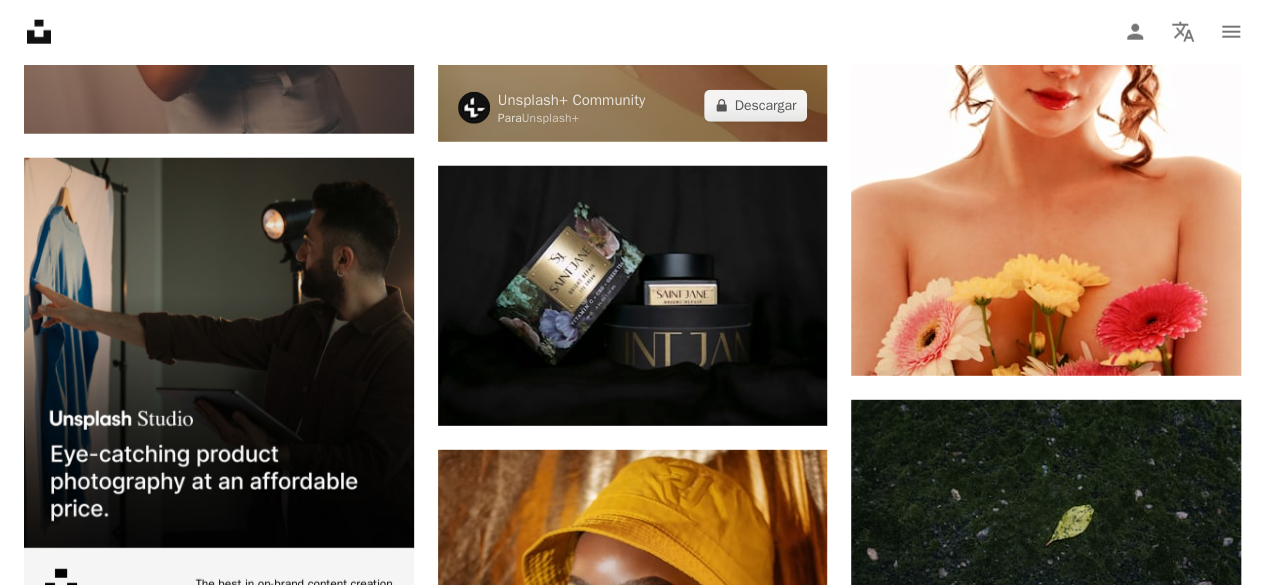 click at bounding box center (633, -102) 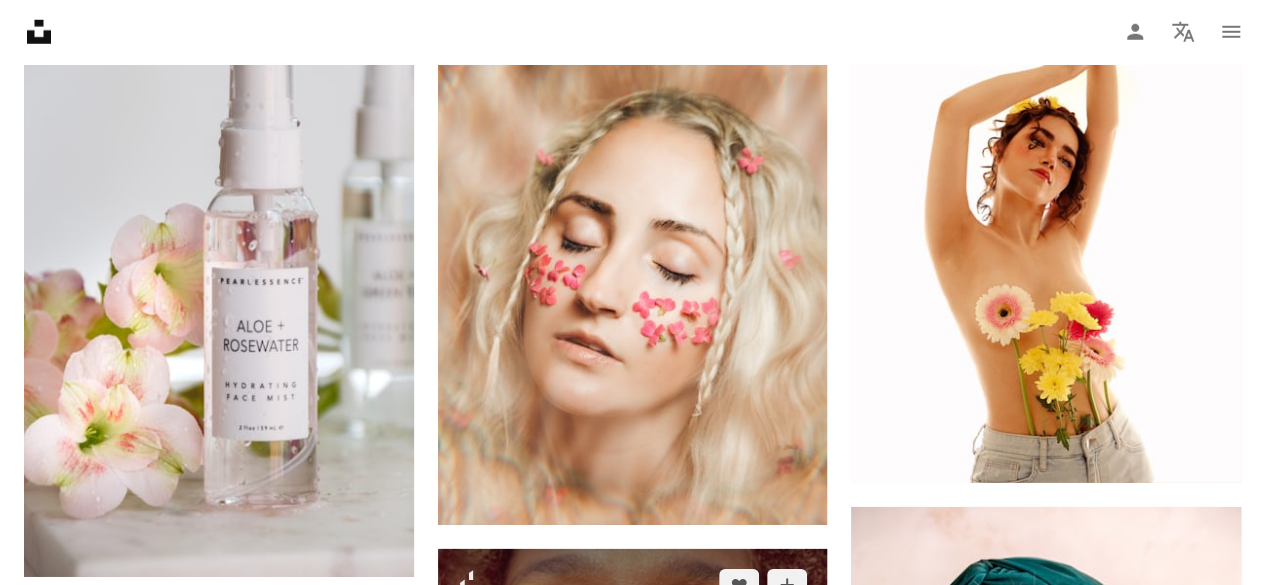 scroll, scrollTop: 2762, scrollLeft: 0, axis: vertical 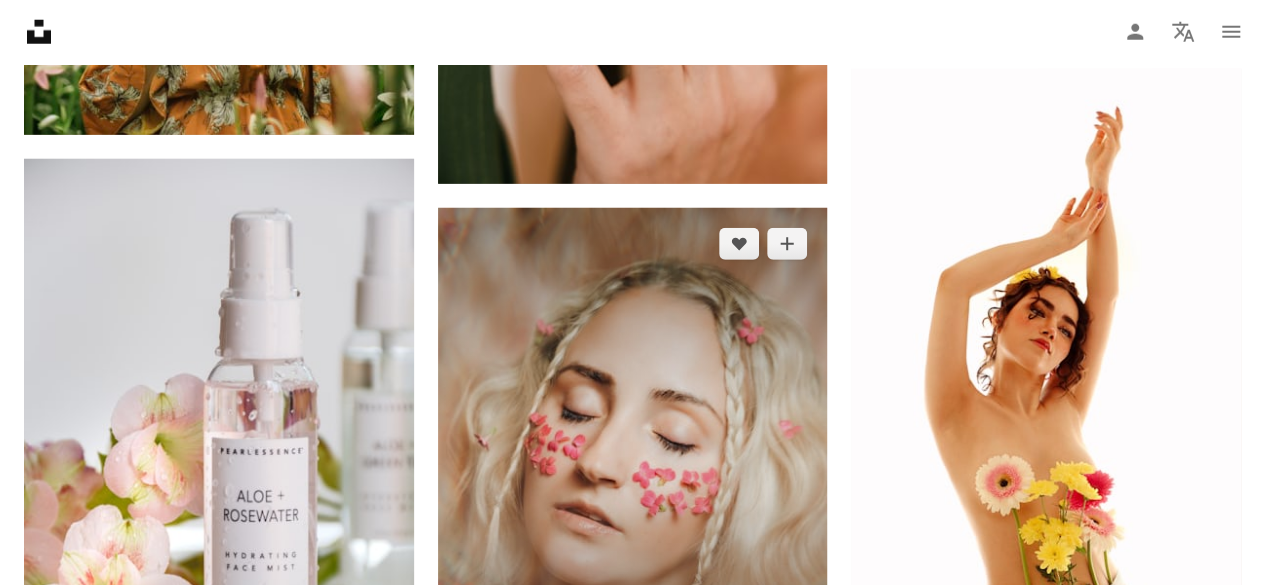 click at bounding box center [633, 451] 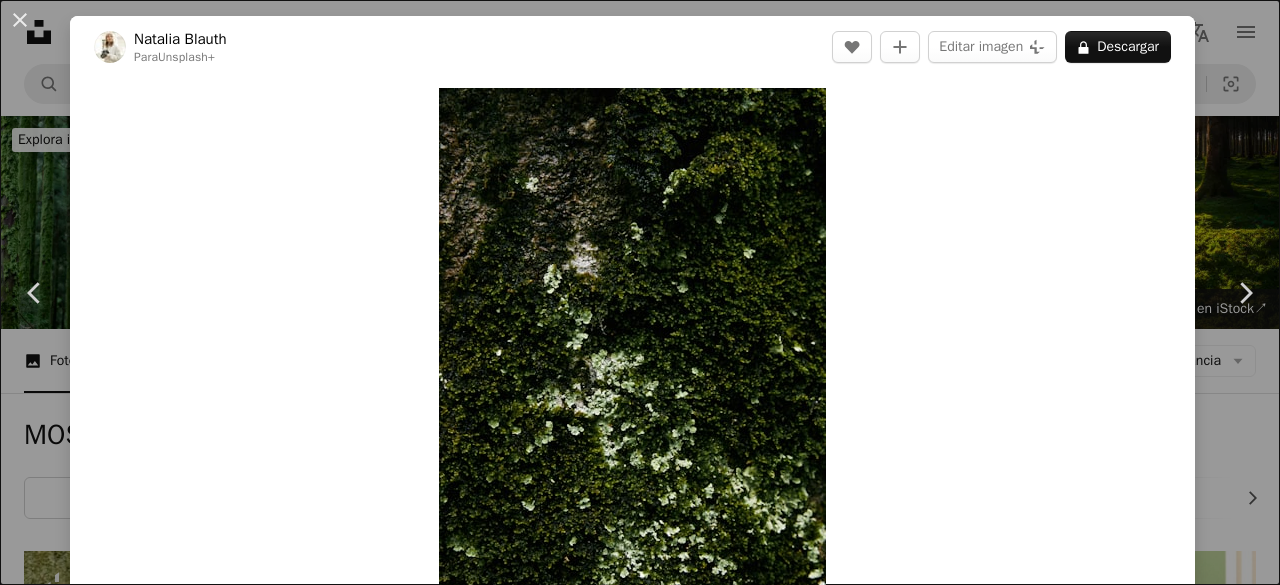 scroll, scrollTop: 6467, scrollLeft: 0, axis: vertical 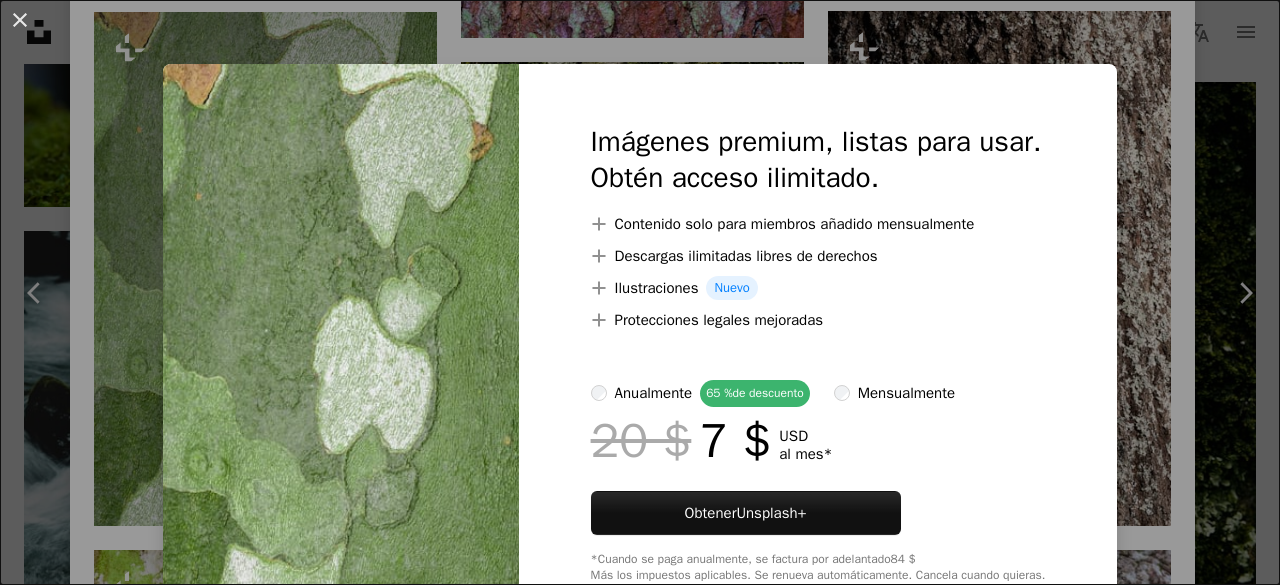 click on "Unsplash logo Página de inicio de Unsplash A photo Pen Tool A compass A stack of folders Download Person Localization icon navigation menu A magnifying glass **** An X shape Visual search Obtener Unsplash+ Inicia sesión Enviar una imagen Explora imágenes premium en iStock  |  20 % de descuento en iStock  ↗ Explora imágenes premium en iStock 20 % de descuento en iStock  ↗ Ver más  ↗ Ver más en iStock  ↗ A photo Fotos   8,6 mil Pen Tool Ilustraciones   199 A stack of folders Colecciones   36 mil A group of people Usuarios   5,6 mil A copyright icon © Licencia Arrow down Aspect ratio Orientación Arrow down Unfold Clasificar por  Relevancia Arrow down Filters Filtros MOSS Chevron right bosque Textura de musgo liquen naturaleza seta lejos planta hierba verde Muro de musgo árbol agua Plus sign for Unsplash+ A heart A plus sign Natalia Blauth Para  Unsplash+ A lock   Descargar Plus sign for Unsplash+ A heart A plus sign Vincent Botta Para  Unsplash+ A lock   Descargar A heart A plus sign" at bounding box center (640, -479) 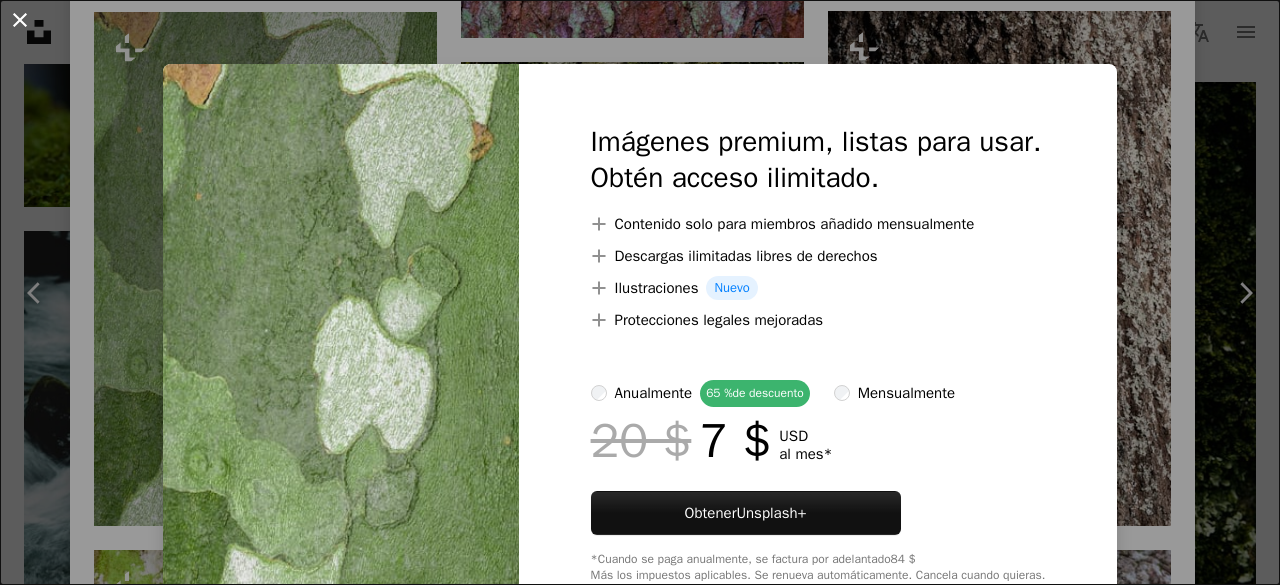 click on "An X shape" at bounding box center (20, 20) 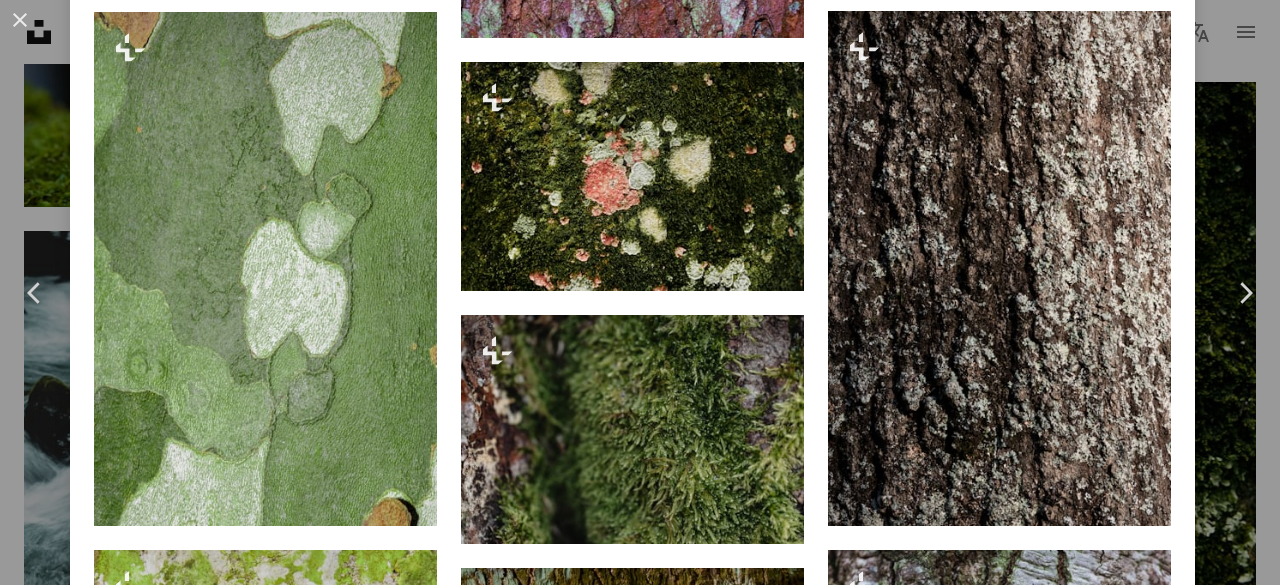 scroll, scrollTop: 5398, scrollLeft: 0, axis: vertical 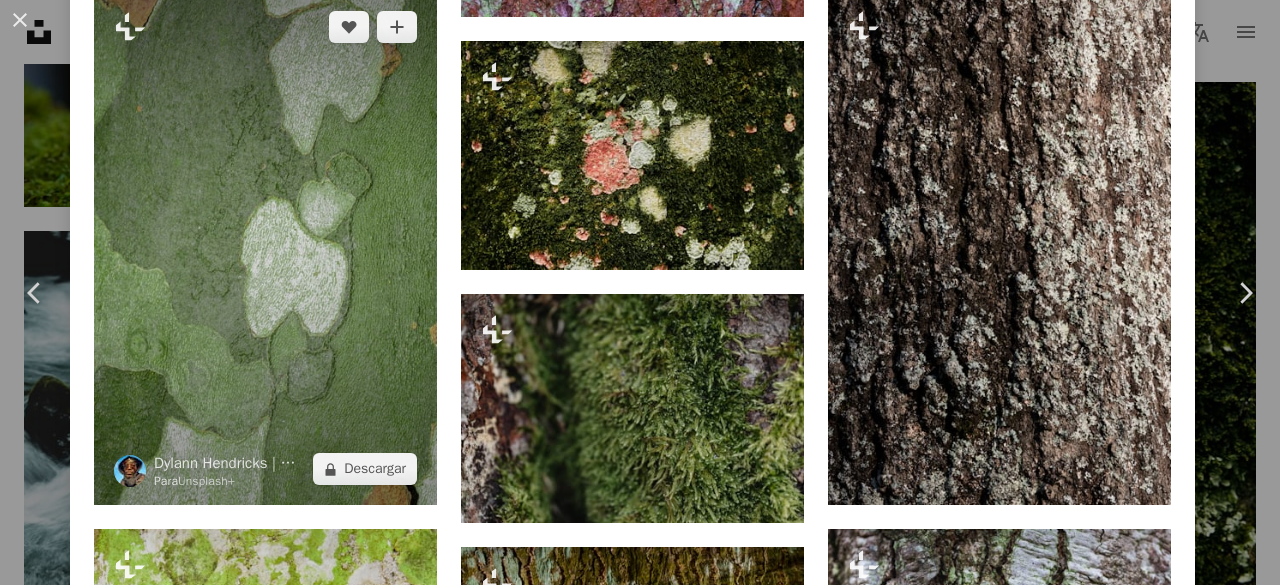 click at bounding box center (265, 248) 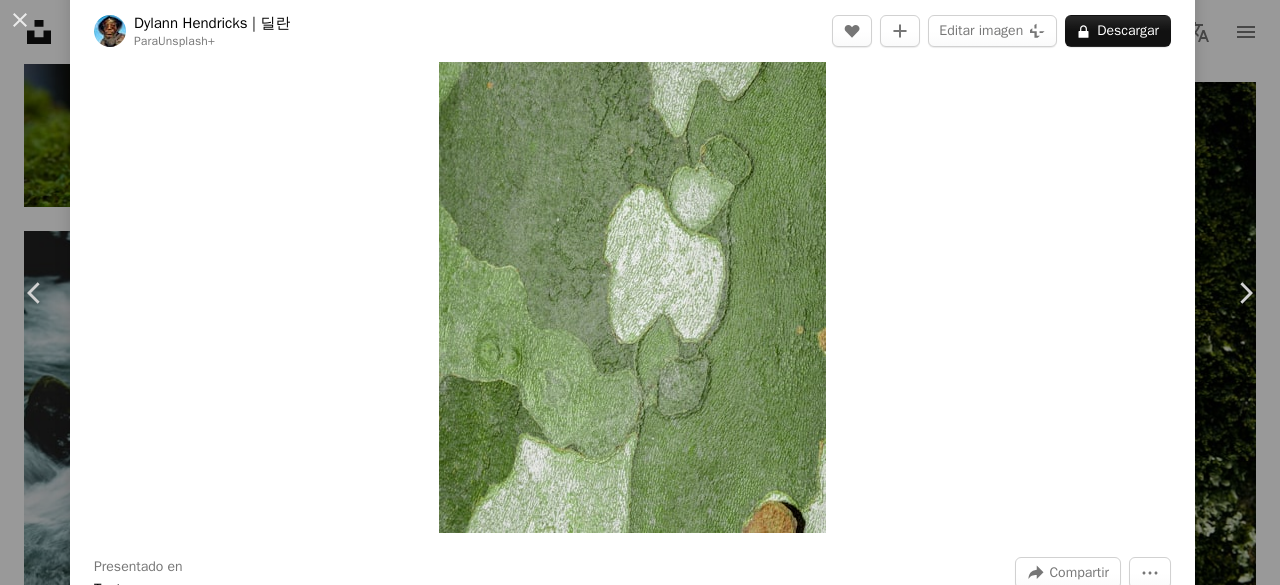 scroll, scrollTop: 137, scrollLeft: 0, axis: vertical 